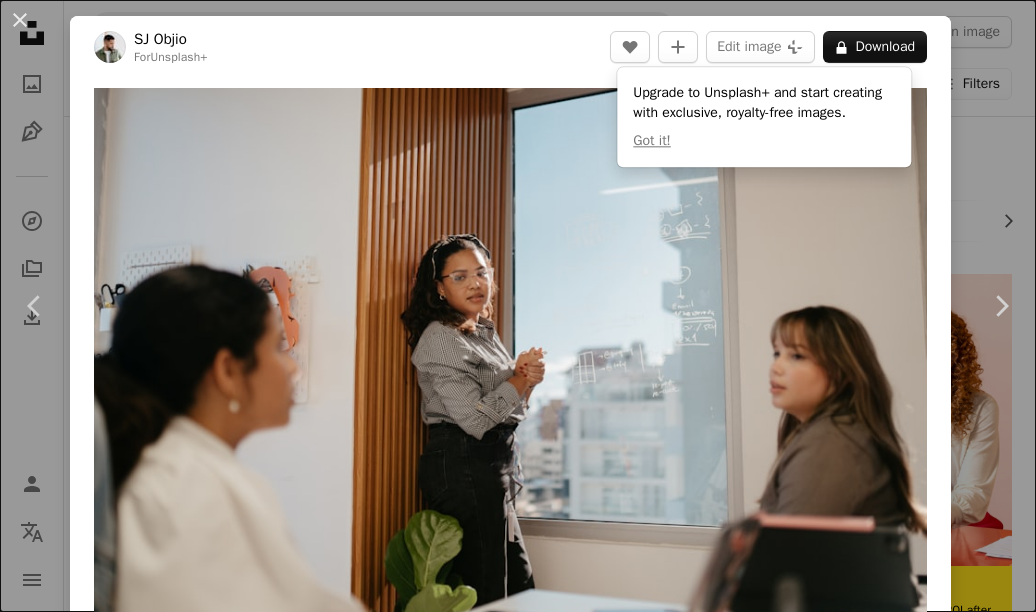 scroll, scrollTop: 1354, scrollLeft: 0, axis: vertical 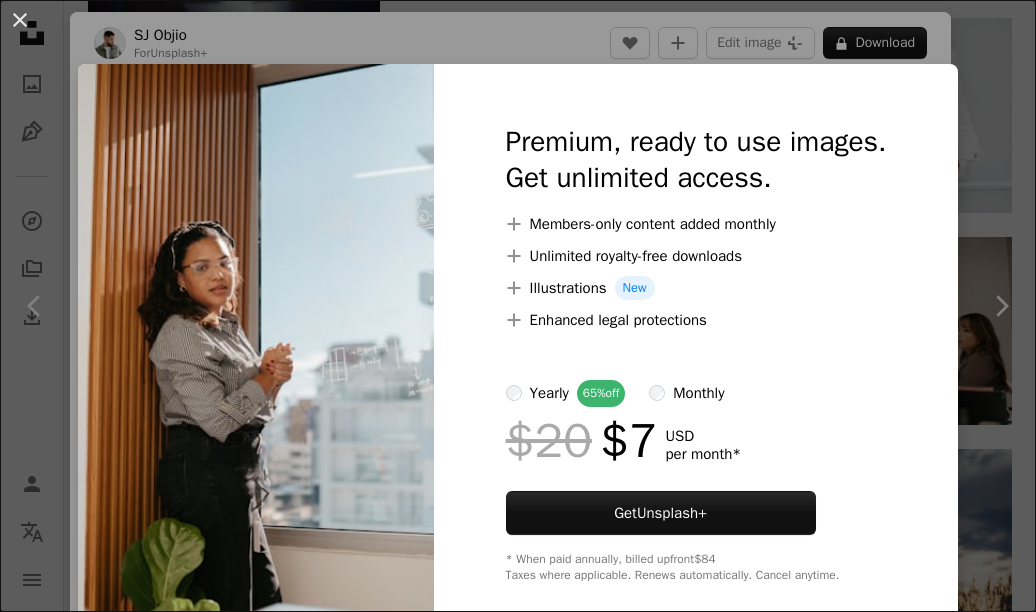 click on "An X shape Premium, ready to use images. Get unlimited access. A plus sign Members-only content added monthly A plus sign Unlimited royalty-free downloads A plus sign Illustrations  New A plus sign Enhanced legal protections yearly 65%  off monthly $20   $7 USD per month * Get  Unsplash+ * When paid annually, billed upfront  $84 Taxes where applicable. Renews automatically. Cancel anytime." at bounding box center (518, 306) 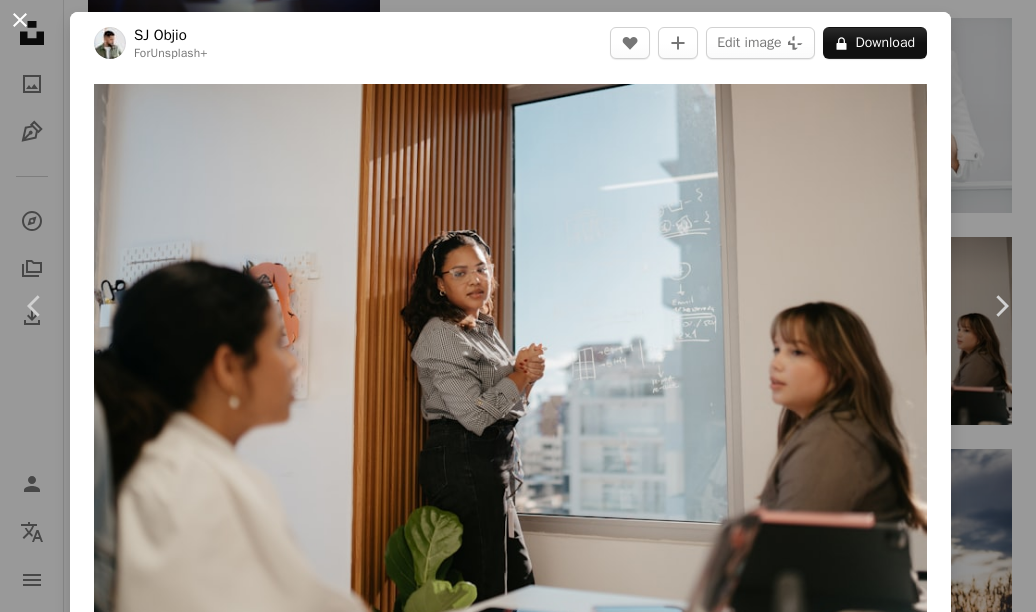 click on "An X shape" at bounding box center (20, 20) 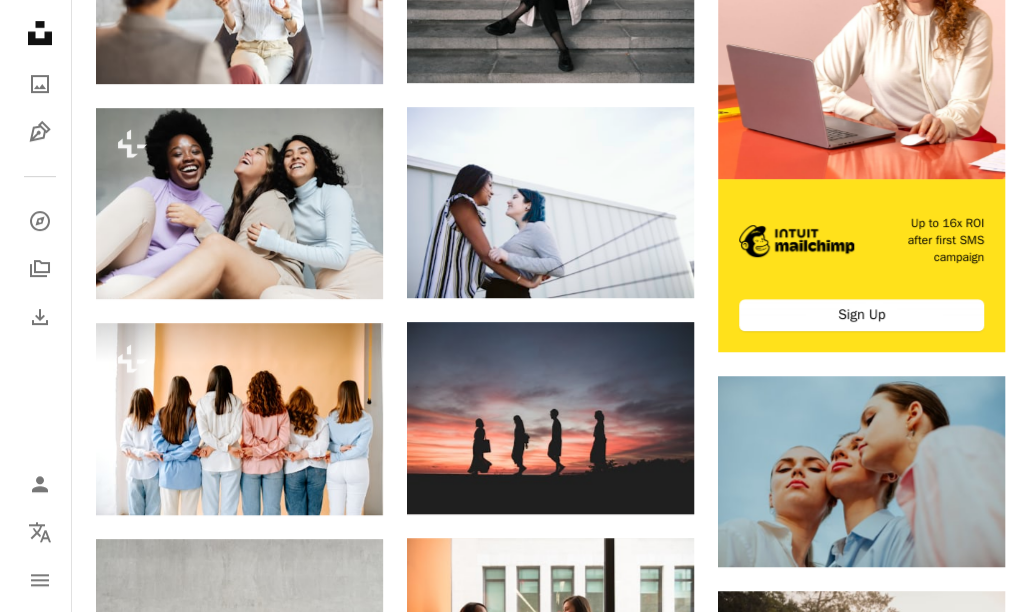 scroll, scrollTop: 381, scrollLeft: 0, axis: vertical 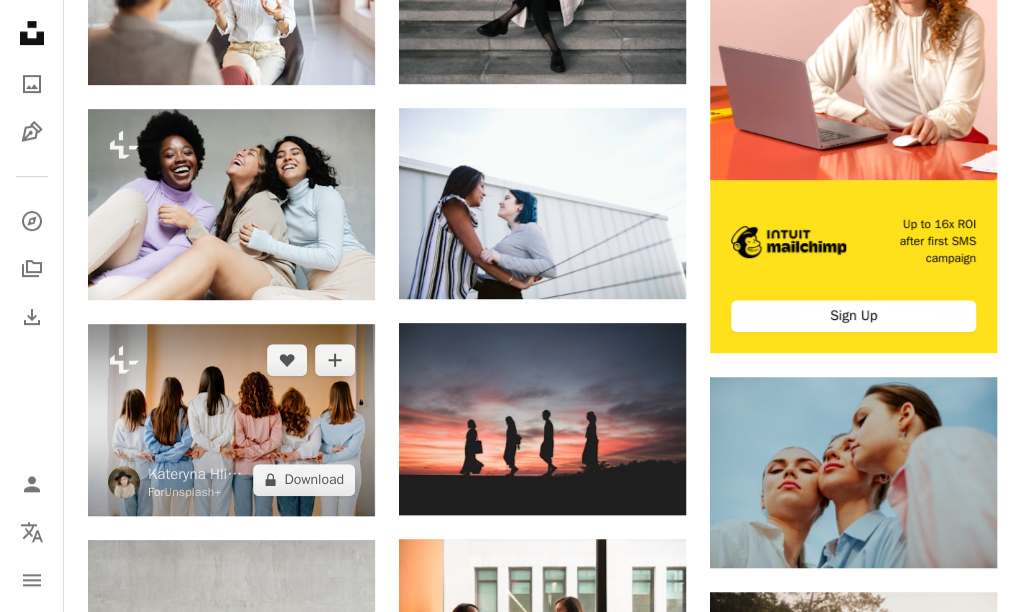 click at bounding box center (231, 420) 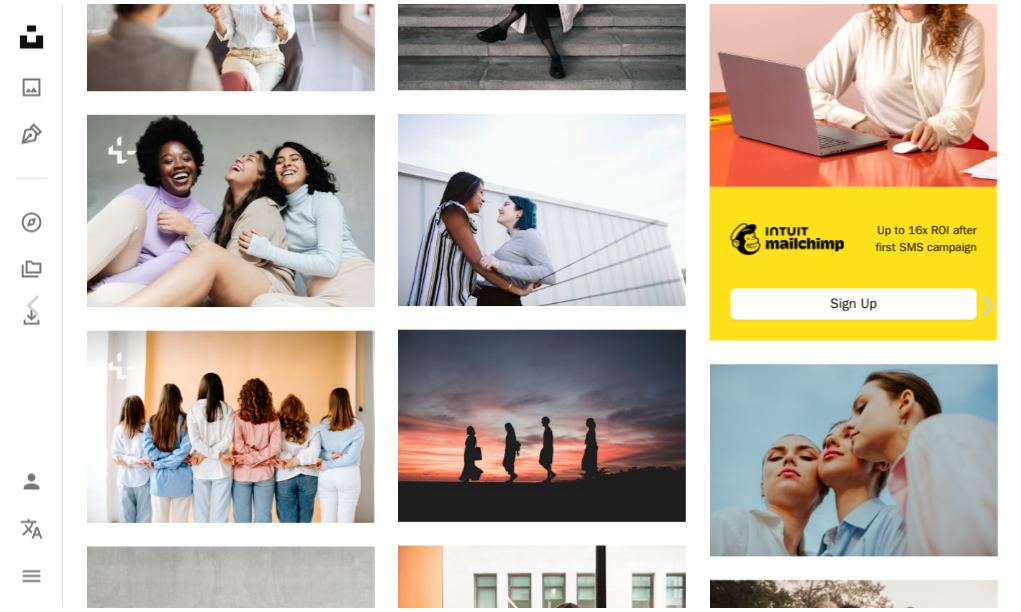 scroll, scrollTop: 36, scrollLeft: 0, axis: vertical 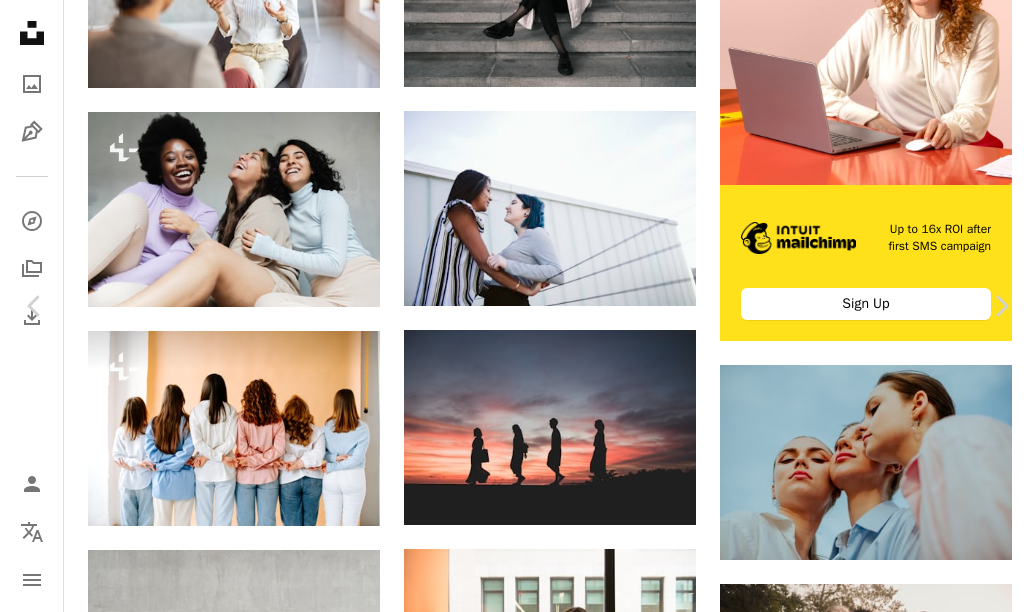 click on "A lock   Download" at bounding box center (875, 2770) 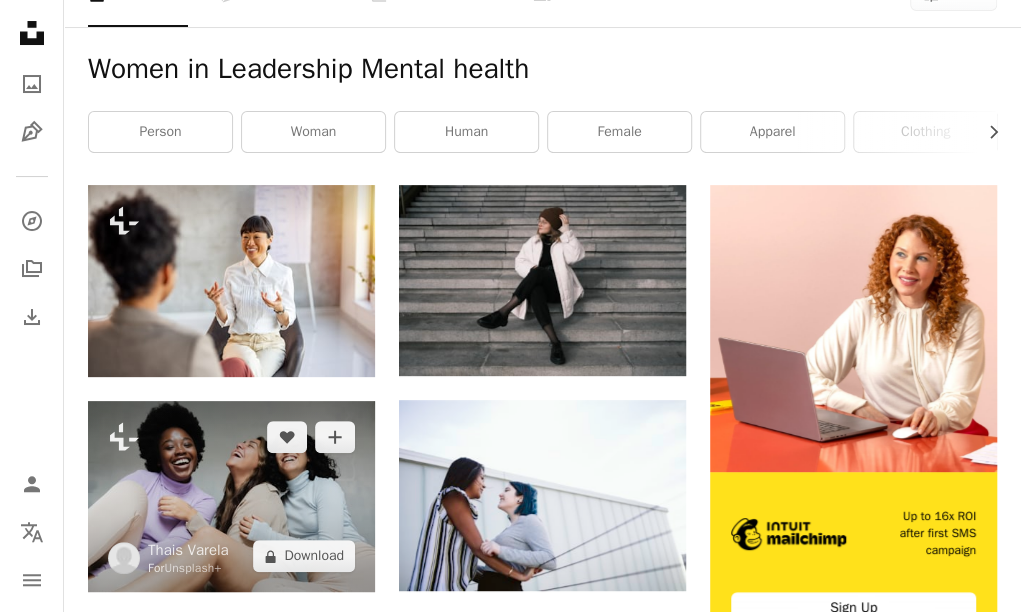 scroll, scrollTop: 0, scrollLeft: 0, axis: both 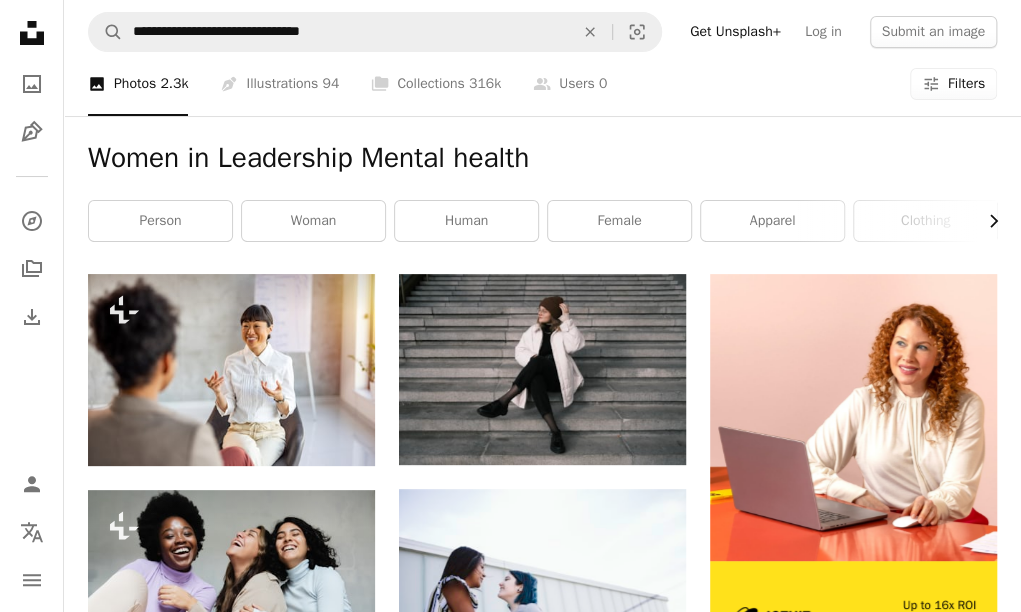 click on "Chevron right" at bounding box center [986, 221] 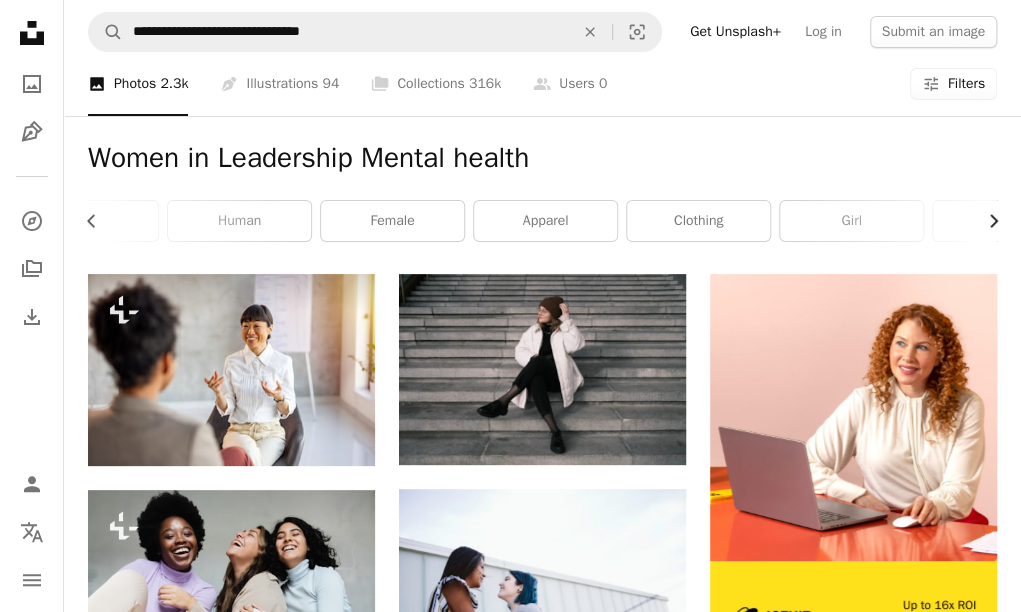 scroll, scrollTop: 0, scrollLeft: 300, axis: horizontal 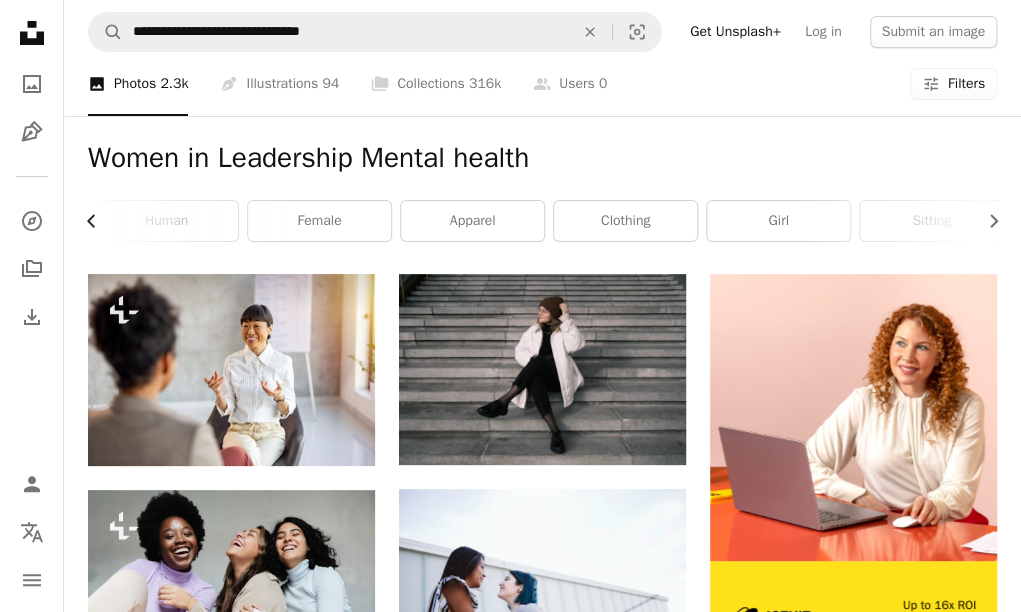 click on "Chevron left" 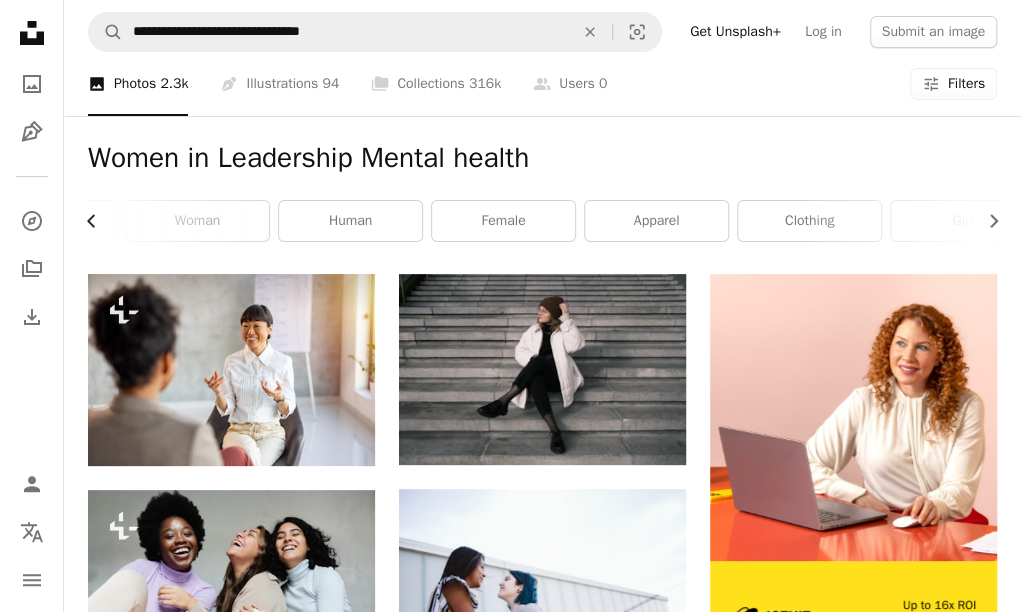 scroll, scrollTop: 0, scrollLeft: 0, axis: both 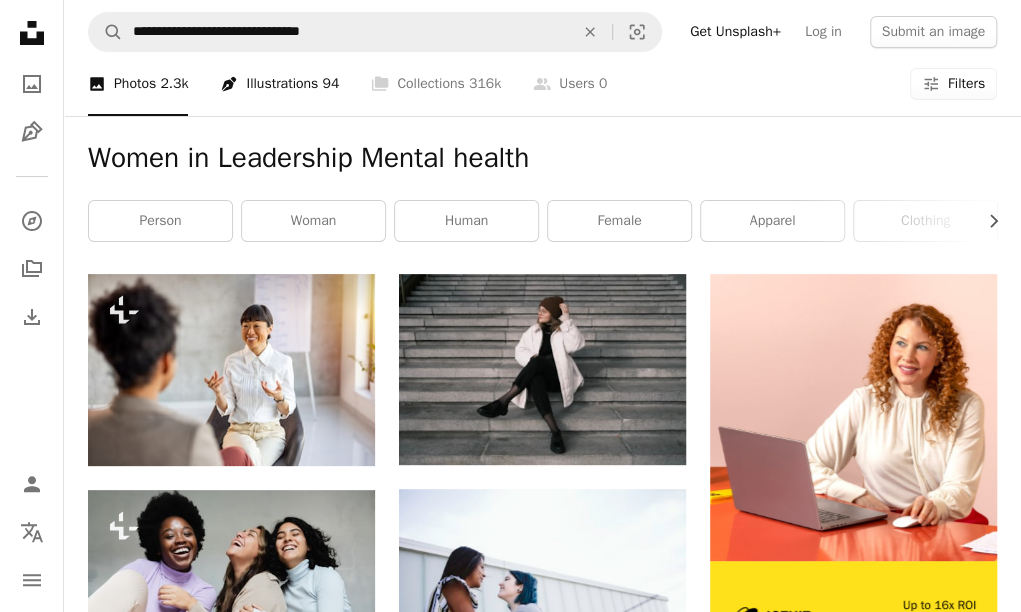 click on "Pen Tool Illustrations   94" at bounding box center (279, 84) 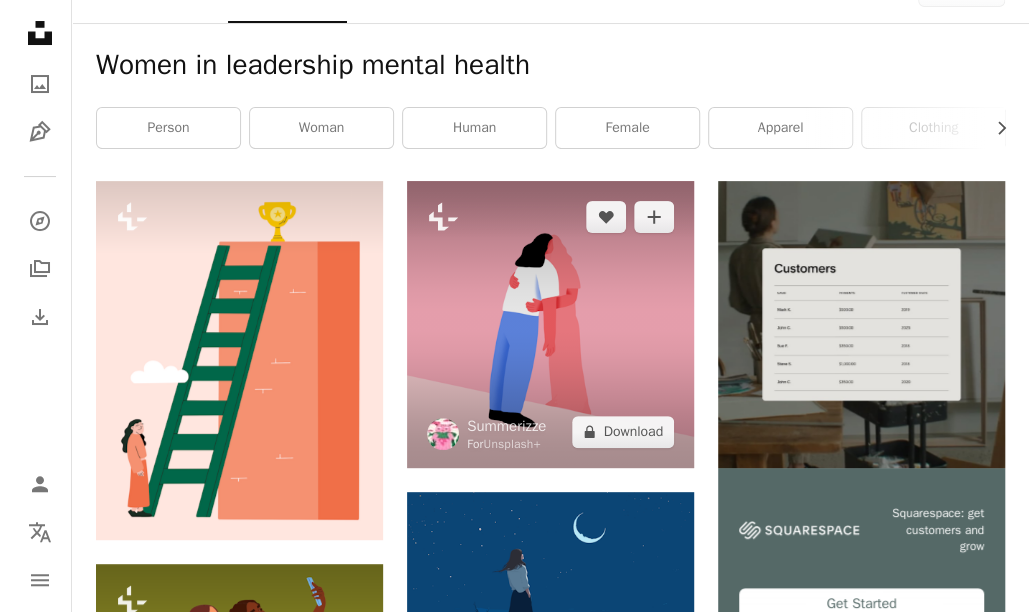 scroll, scrollTop: 89, scrollLeft: 0, axis: vertical 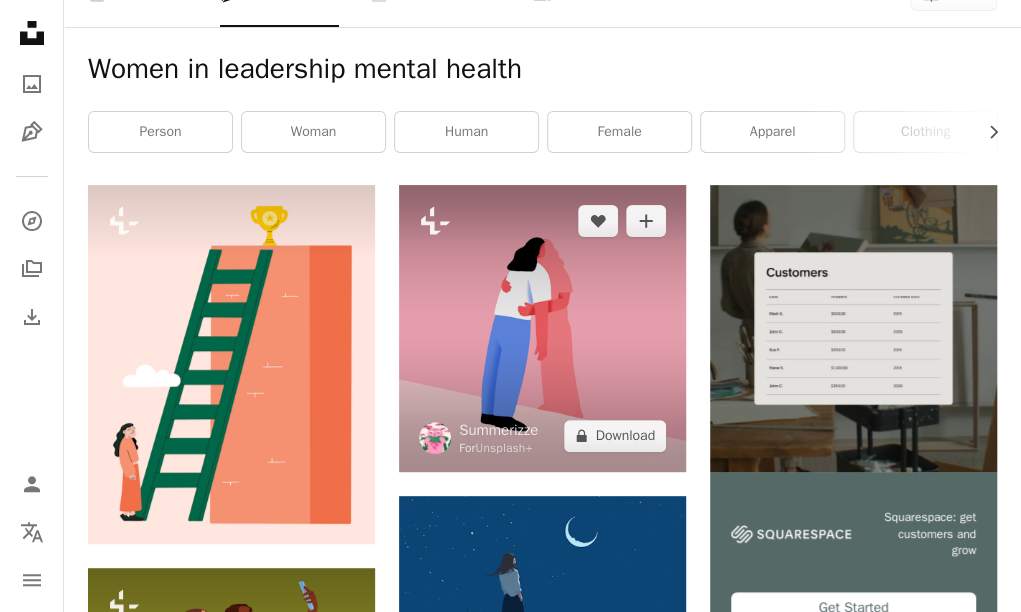 click at bounding box center (542, 328) 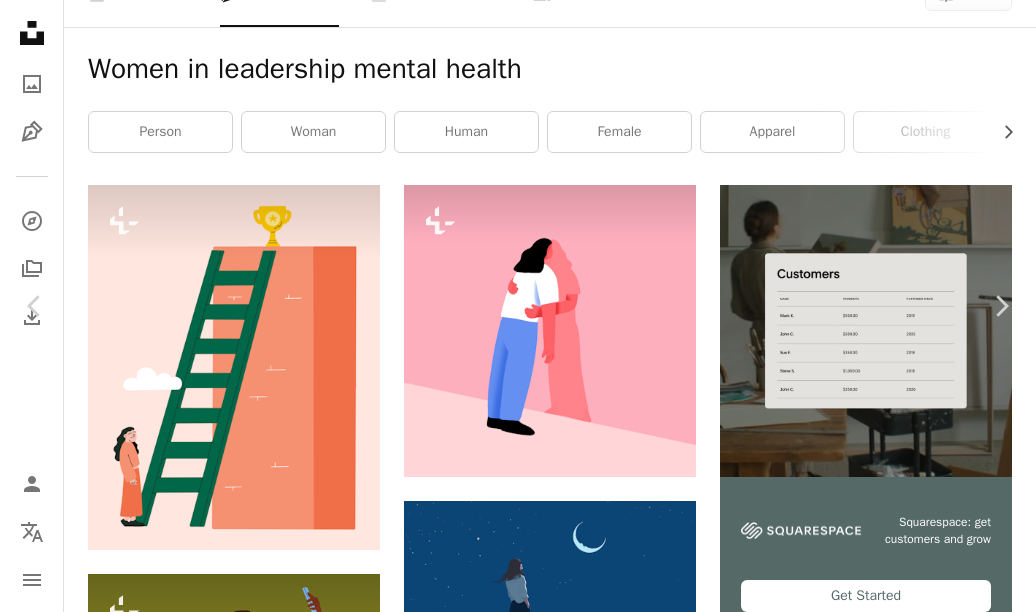click on "A lock   Download" at bounding box center (875, 3656) 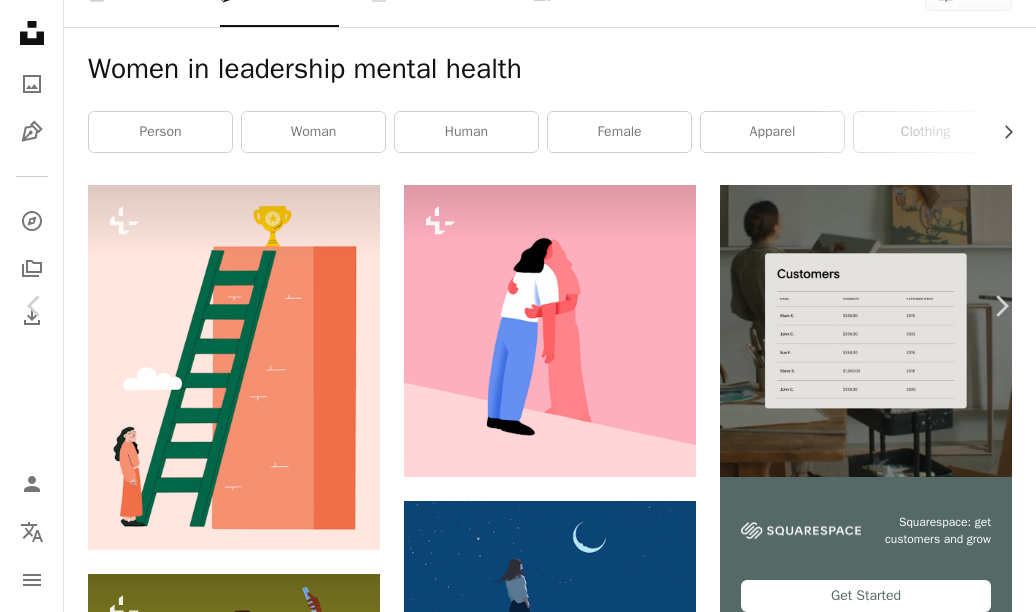 click on "An X shape Premium, ready to use images. Get unlimited access. A plus sign Members-only content added monthly A plus sign Unlimited royalty-free downloads A plus sign Illustrations  New A plus sign Enhanced legal protections yearly 65%  off monthly $20   $7 USD per month * Get  Unsplash+ * When paid annually, billed upfront  $84 Taxes where applicable. Renews automatically. Cancel anytime." at bounding box center [518, 3915] 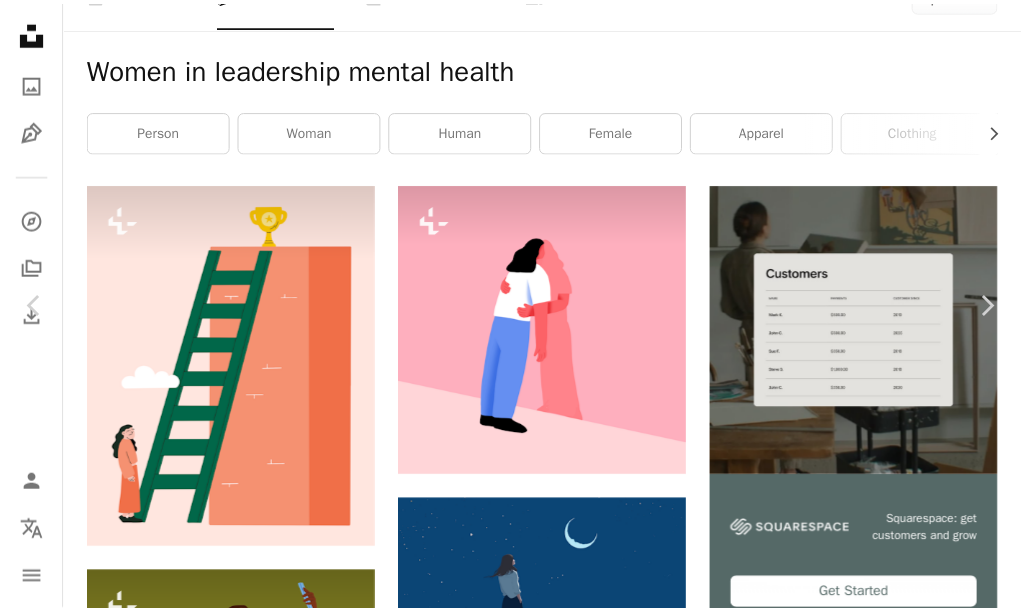 scroll, scrollTop: 400, scrollLeft: 0, axis: vertical 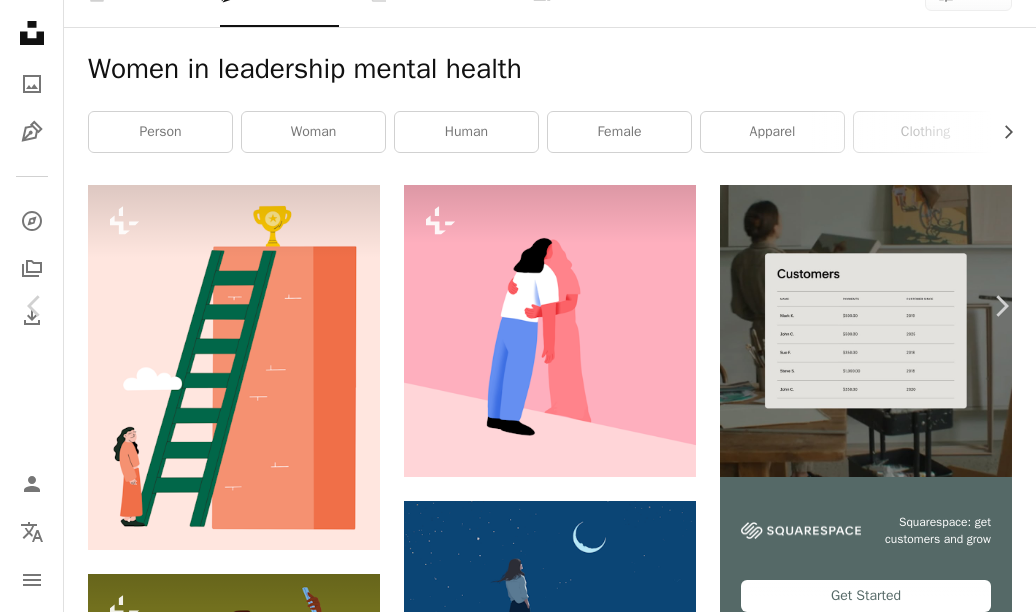 click on "More Actions" 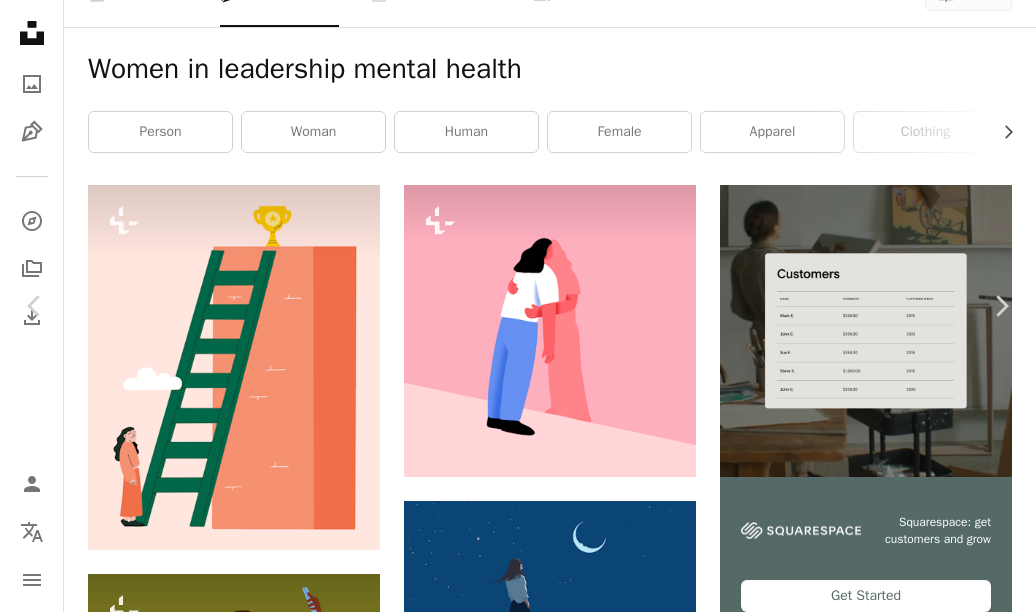 click on "An X shape" at bounding box center [20, 20] 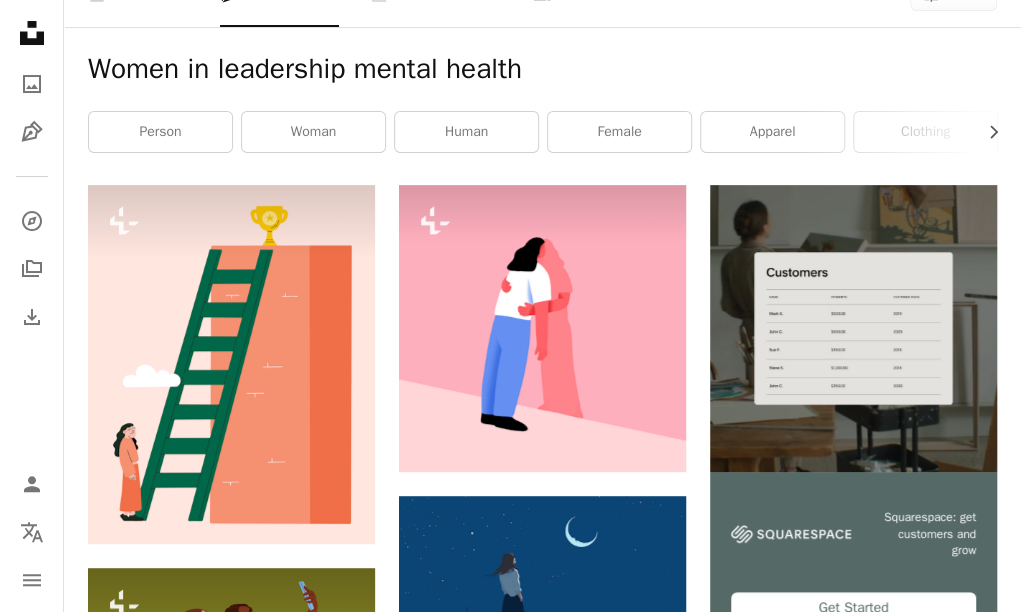 click on "Unsplash logo Unsplash Home" 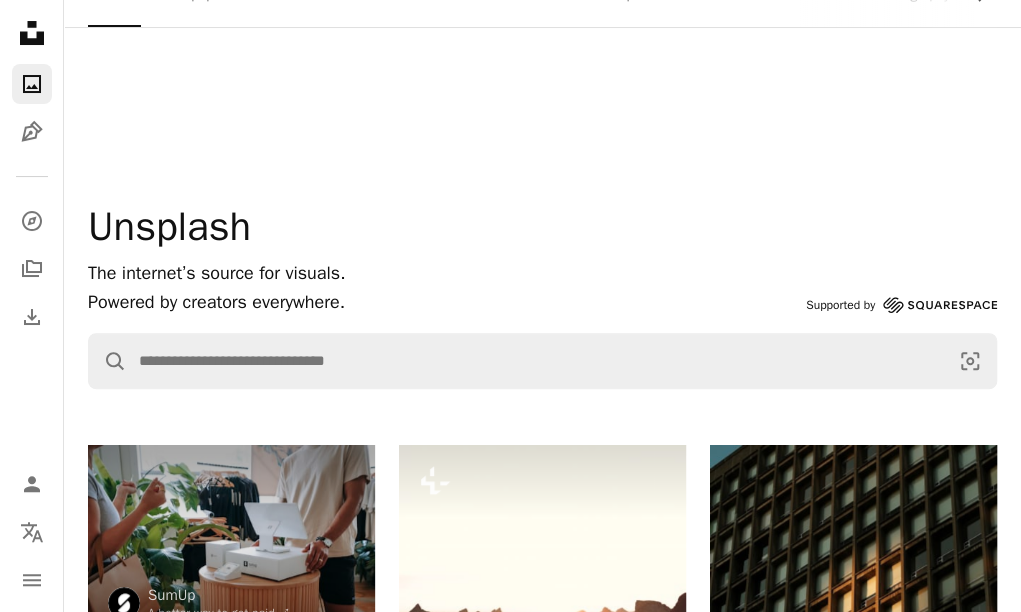 scroll, scrollTop: 0, scrollLeft: 0, axis: both 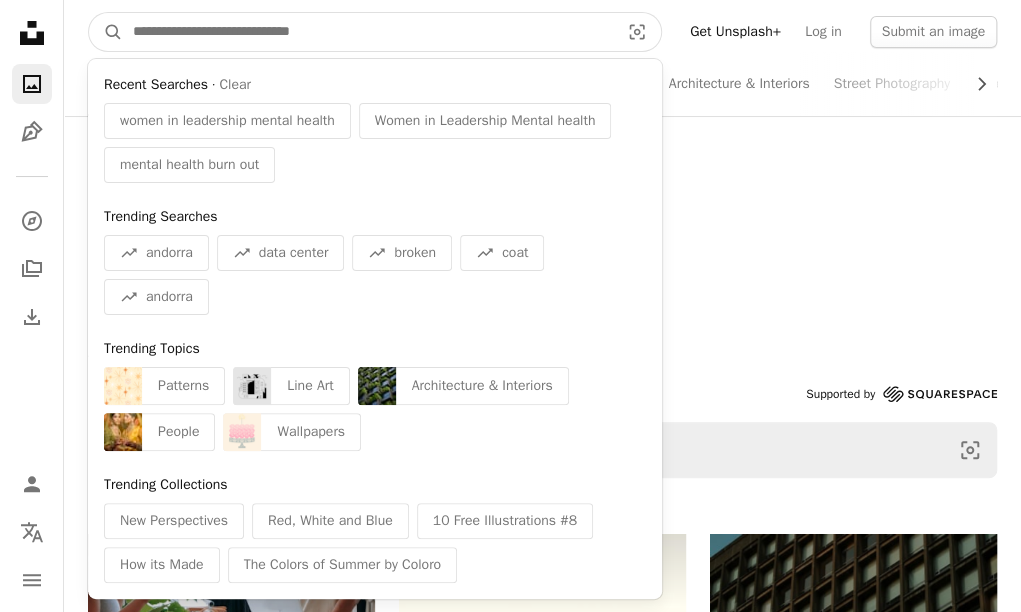 click at bounding box center (368, 32) 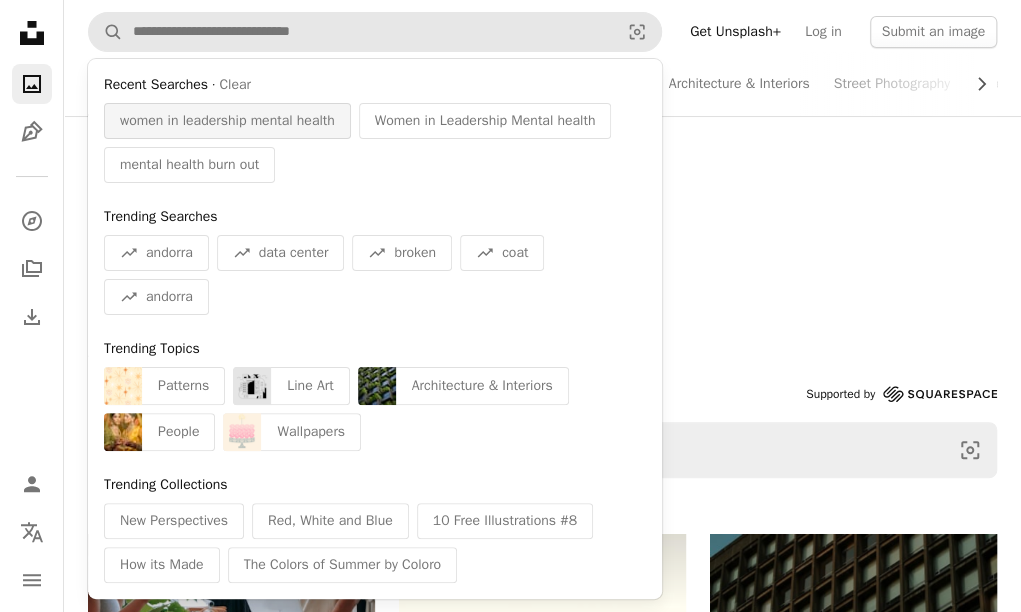 click on "women in leadership mental health" at bounding box center [227, 121] 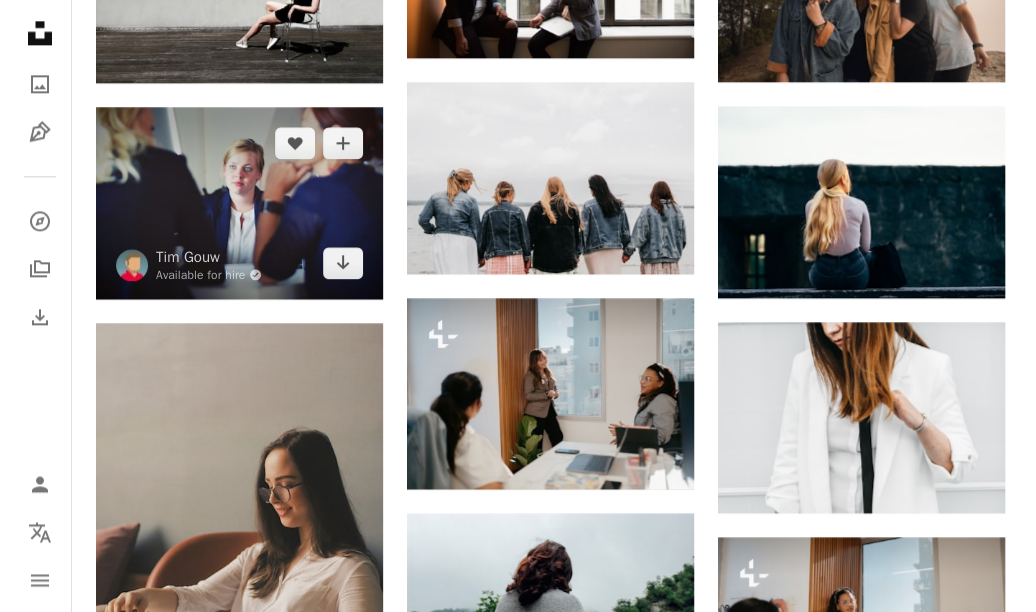 scroll, scrollTop: 1078, scrollLeft: 0, axis: vertical 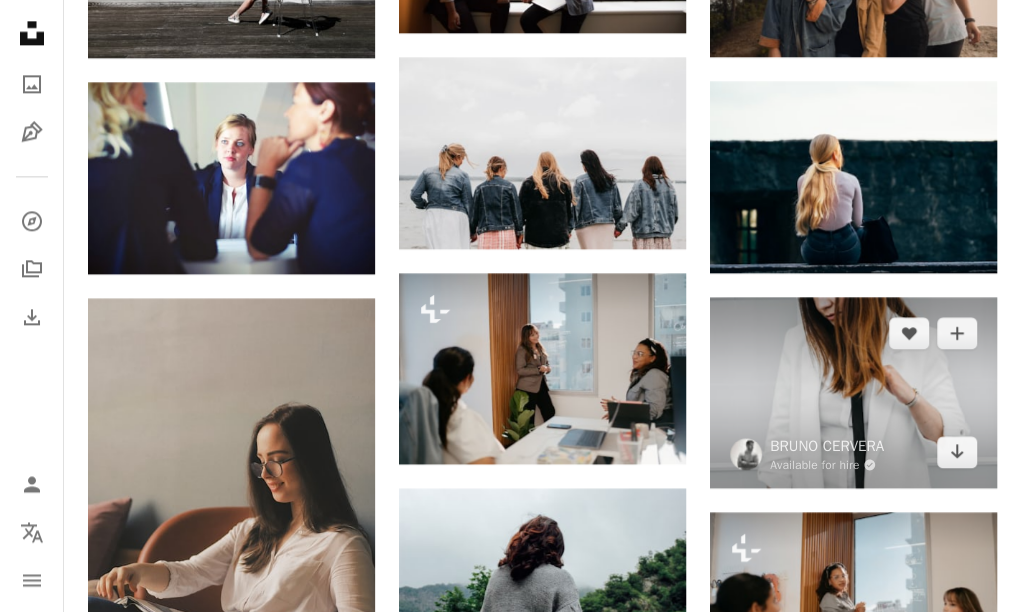 click at bounding box center [853, 393] 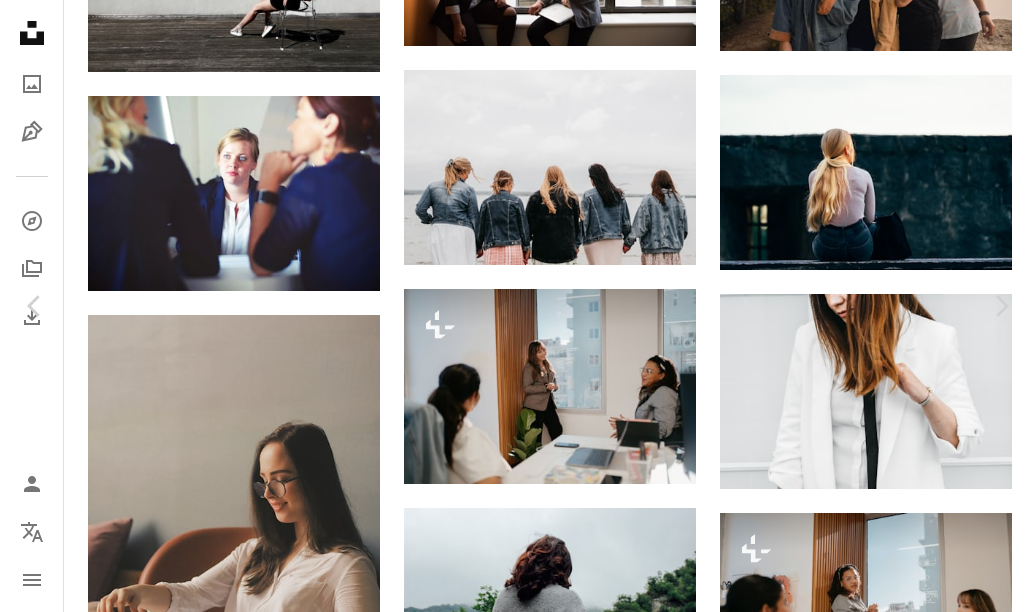 scroll, scrollTop: 255, scrollLeft: 0, axis: vertical 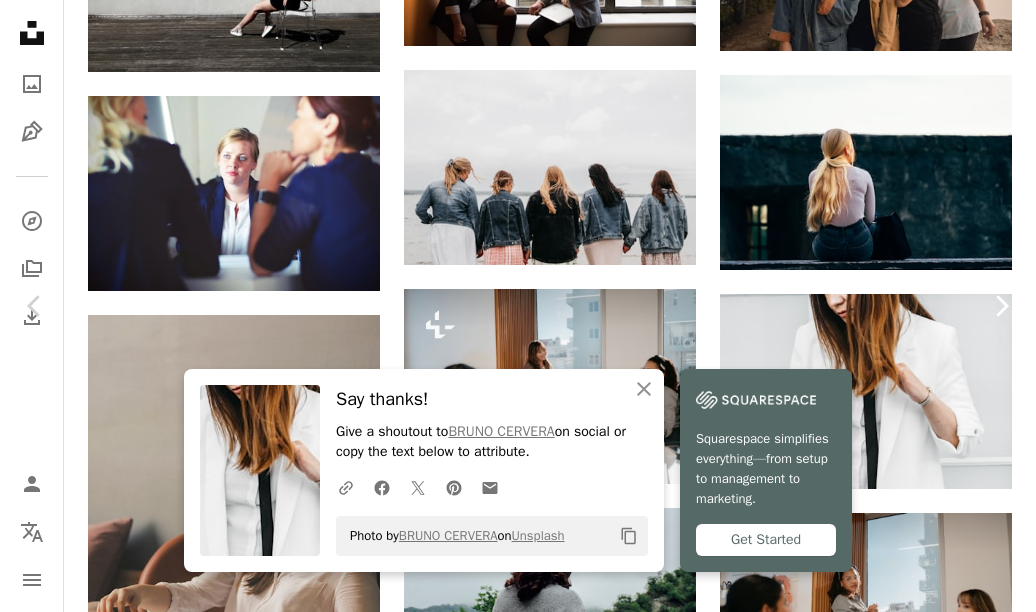 click on "Chevron right" at bounding box center [1001, 306] 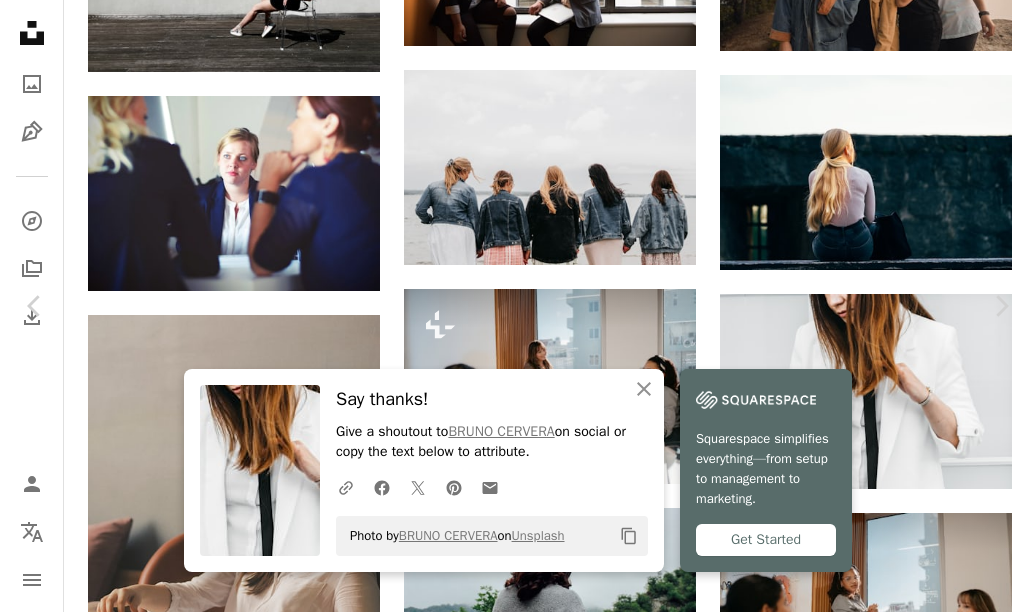 scroll, scrollTop: 0, scrollLeft: 0, axis: both 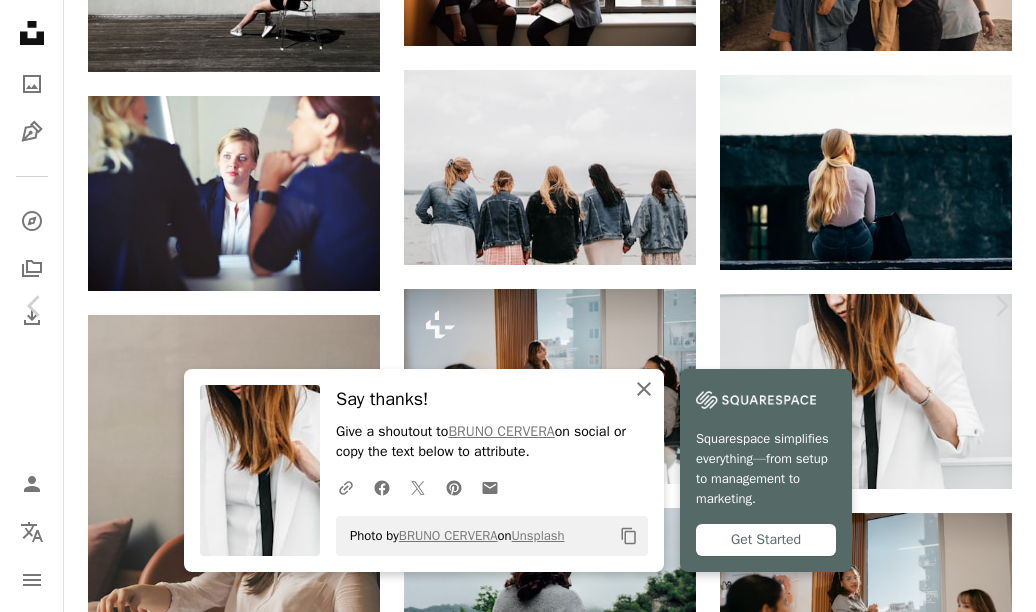 click 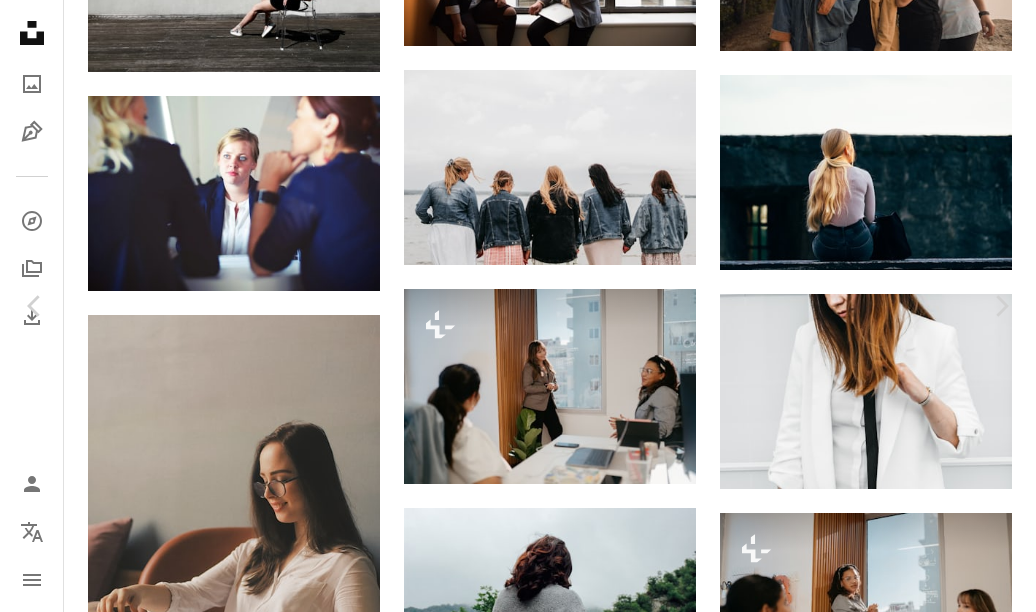 scroll, scrollTop: 1628, scrollLeft: 0, axis: vertical 